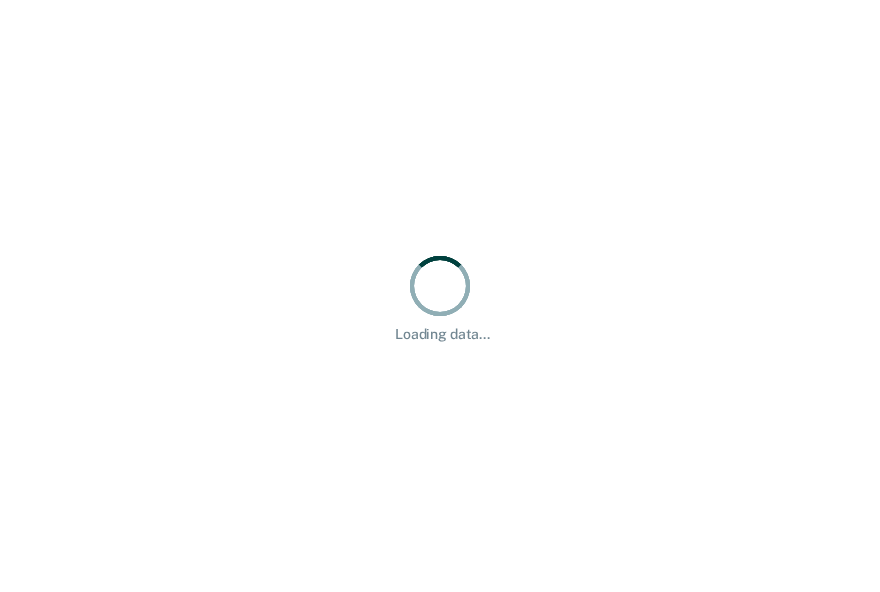 scroll, scrollTop: 0, scrollLeft: 0, axis: both 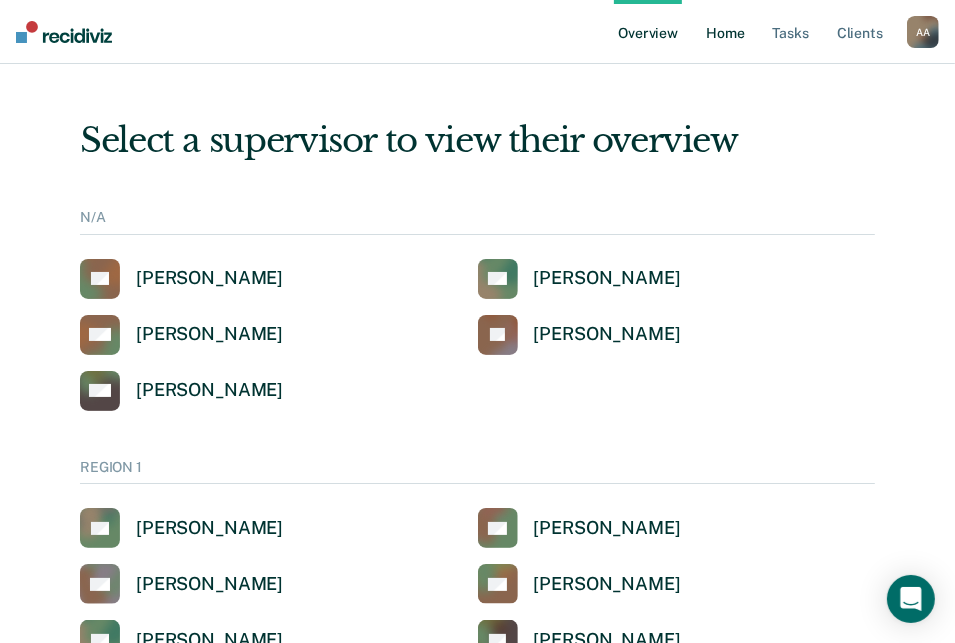 click on "Home" at bounding box center (725, 32) 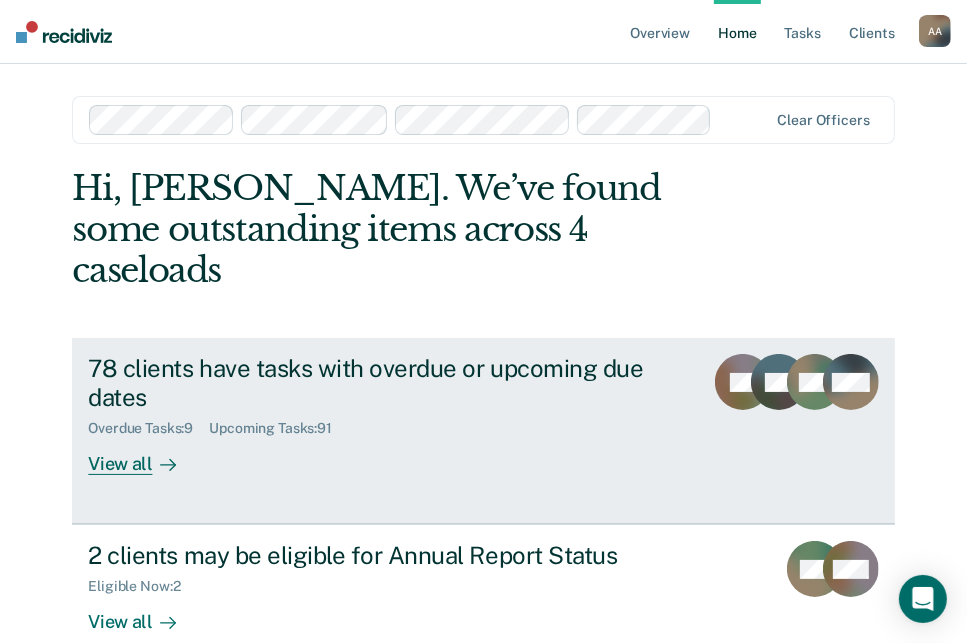 click on "78 clients have tasks with overdue or upcoming due dates" at bounding box center [387, 383] 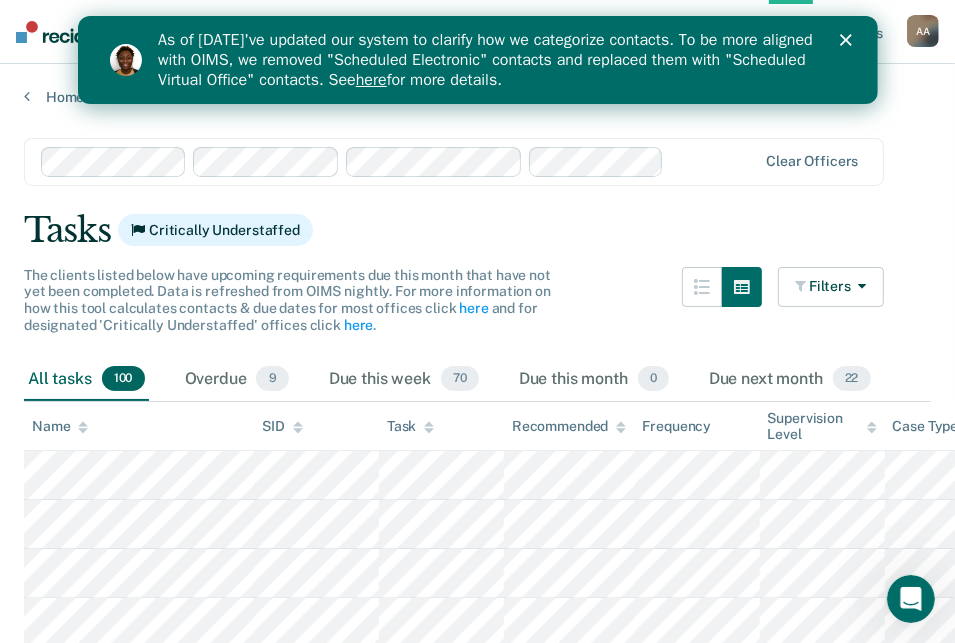scroll, scrollTop: 0, scrollLeft: 0, axis: both 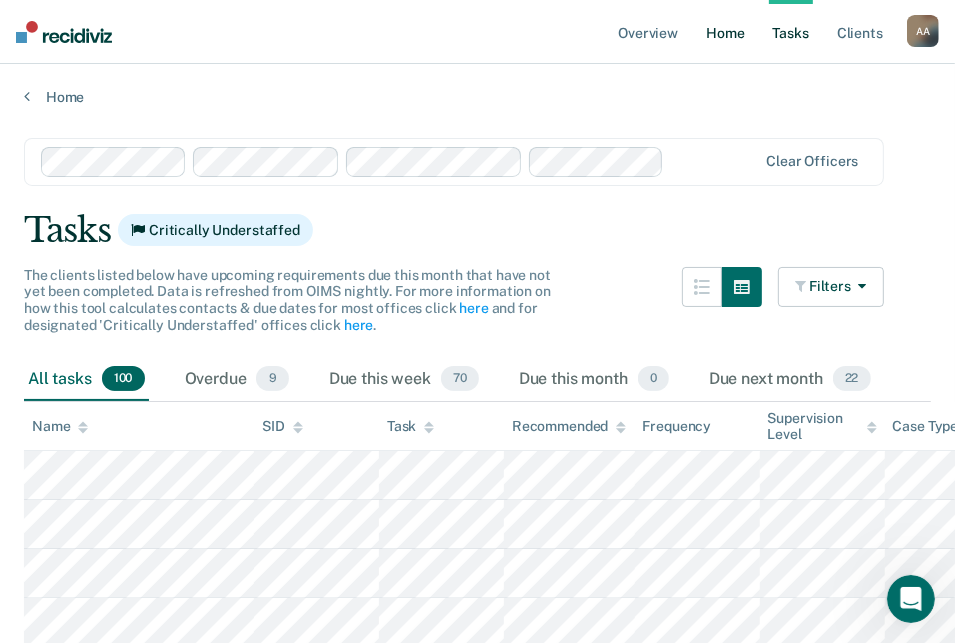 click on "Home" at bounding box center [725, 32] 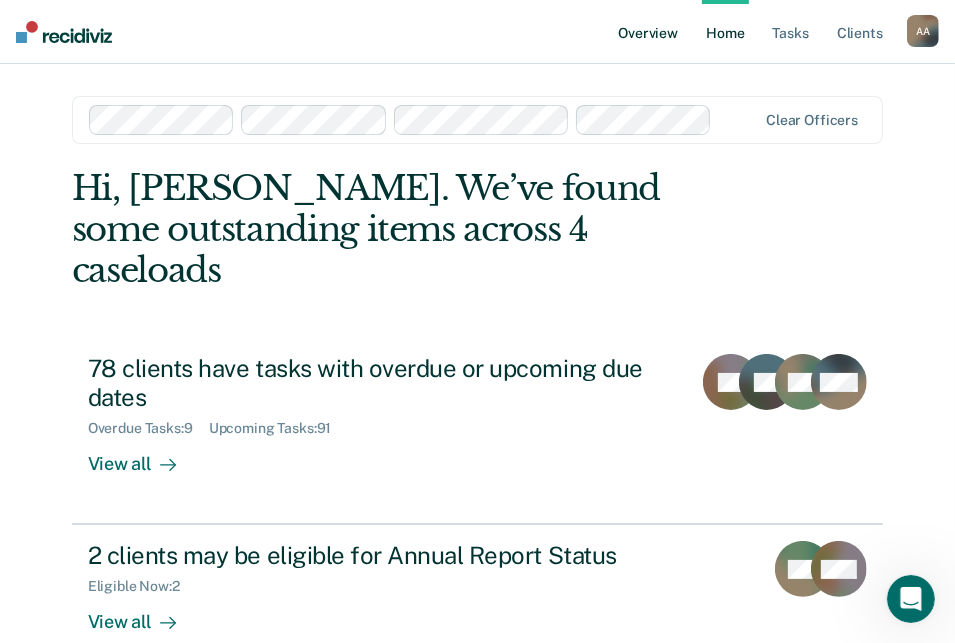 click on "Overview" at bounding box center (648, 32) 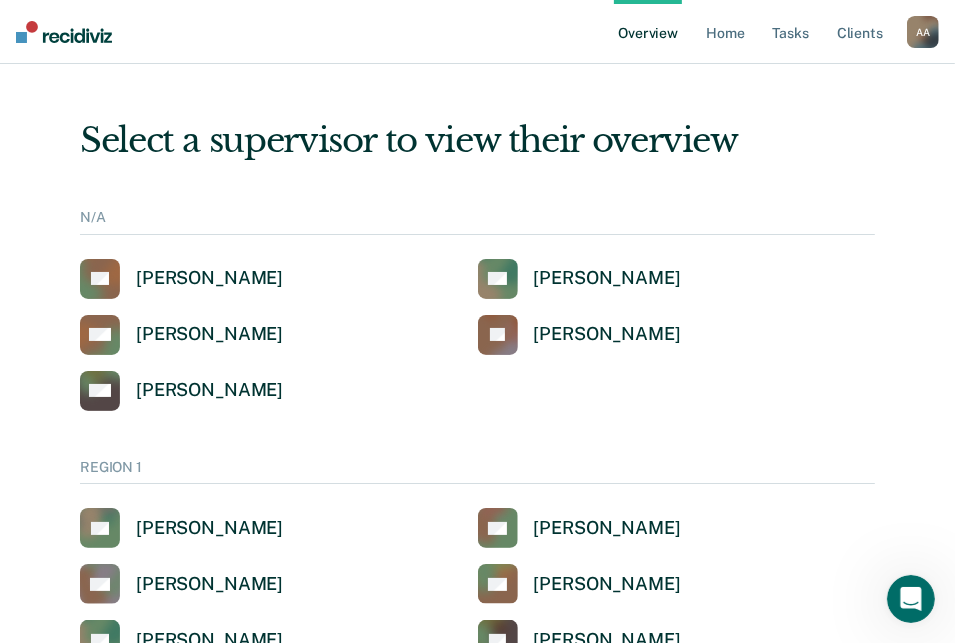 click on "A A" at bounding box center [923, 32] 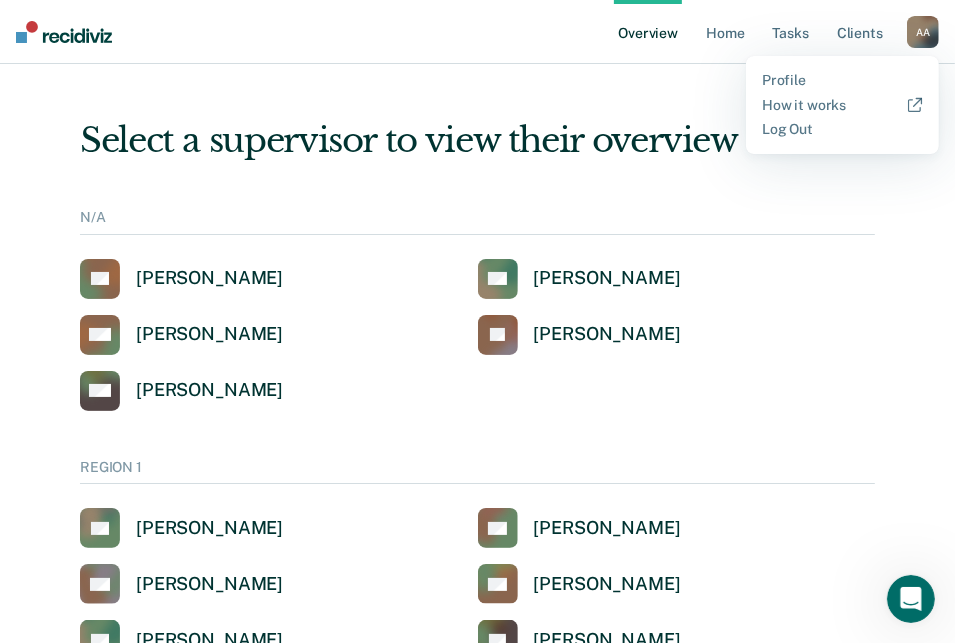 click on "Select a supervisor to view their overview N/A AB Alfred Barrera AC Ana Ceballos DM Darryll Mccou JA Jocelyn Angton MR Mandy Rodriguez REGION 1 AS Alicia Sanchez AG Anabel Guy AA Anita Andry AR Anna Ronning-Batton AC Annetta Cagle AF Ashley Fredericks AL Ashley Loftis BL Brittany Larue CT Camelia Townsend CM Caneasha Mack CP Chad Paulson CM Charles Mcchesney DH David Hopkins DJ Dominique Jack ED Elissa Dent EC Ericka Calloway EF Esteban Fuentes JD Jane Dandurand JD Jasmine Douglas JR Jeremy Robertson JS Jerri Stencil JF Jesenna Fong JC Jessica Cleveland JW Jimmy Wallace JC Jonathan Convis KB Kathleen Briones KB Kristina Bryan KM Krystle Mccoy LJ Latisha Jones LA Luz Alvarez-Cruz MH Megan Harper MJ Miranda Jolly RR Raegan Ross RK Robert Kimbro RG Rogerick Gill RM Ruby Marks SC Sabrina Callesto SG Samuel Gray SE Shawn Estes SH Shawn Hebert SB Shayla Broussard SW Sylvia Willis TB Tamiya Bridges TW Tiffany Williams TL Tracy Lewis REGION 2 AM Alfrida Moland AB Alyssa Barton AM Angel Martin AO Ann Oodo AS AP AW BF" at bounding box center (477, 4615) 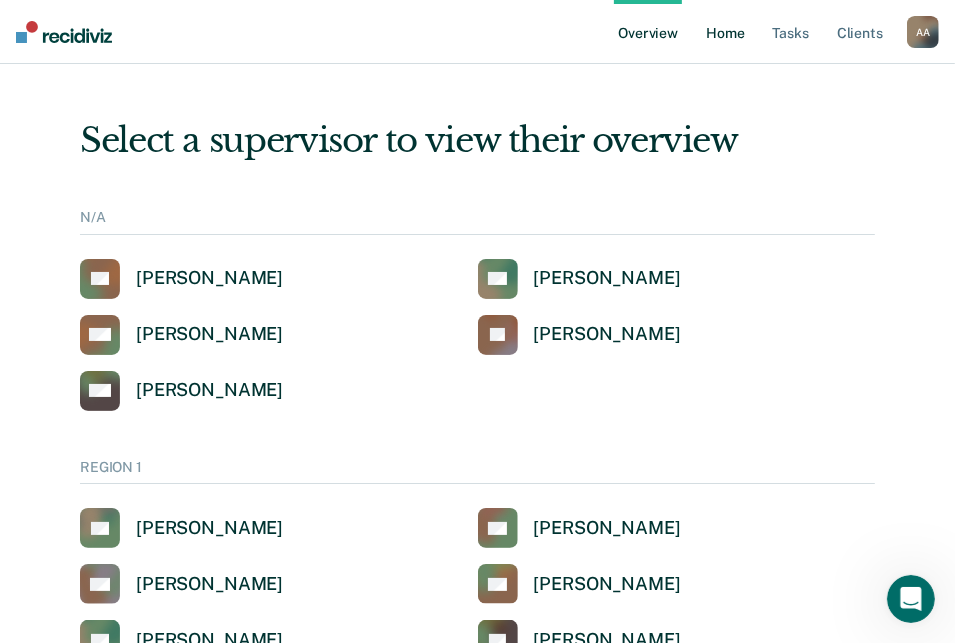 click on "Home" at bounding box center [725, 32] 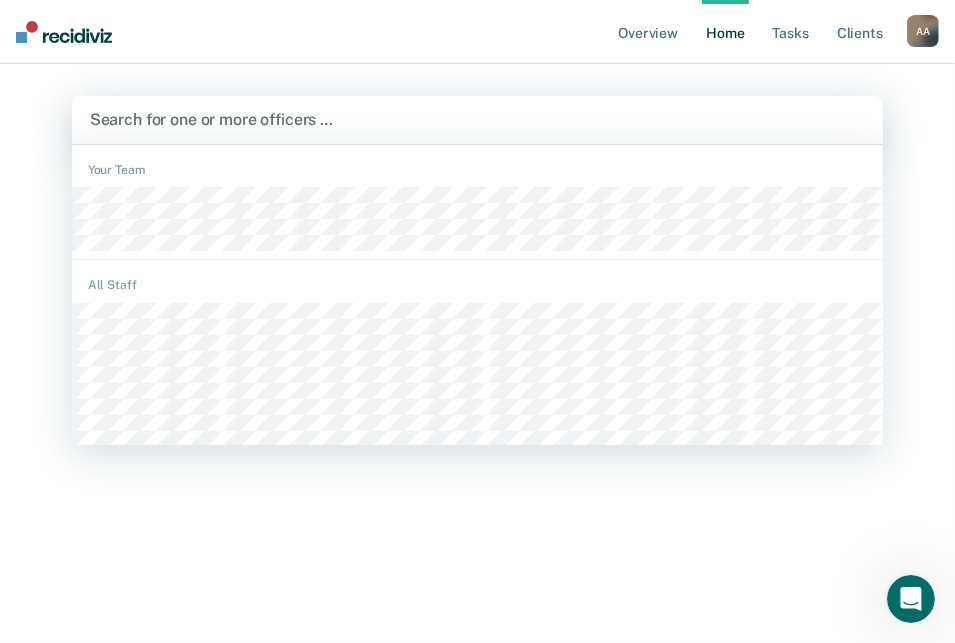 click at bounding box center (478, 119) 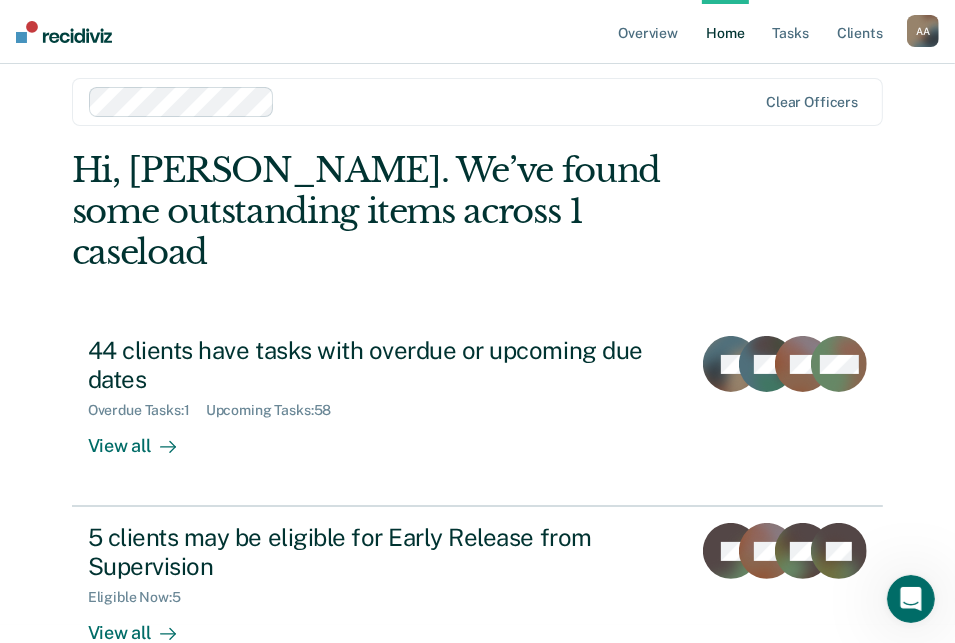 scroll, scrollTop: 0, scrollLeft: 0, axis: both 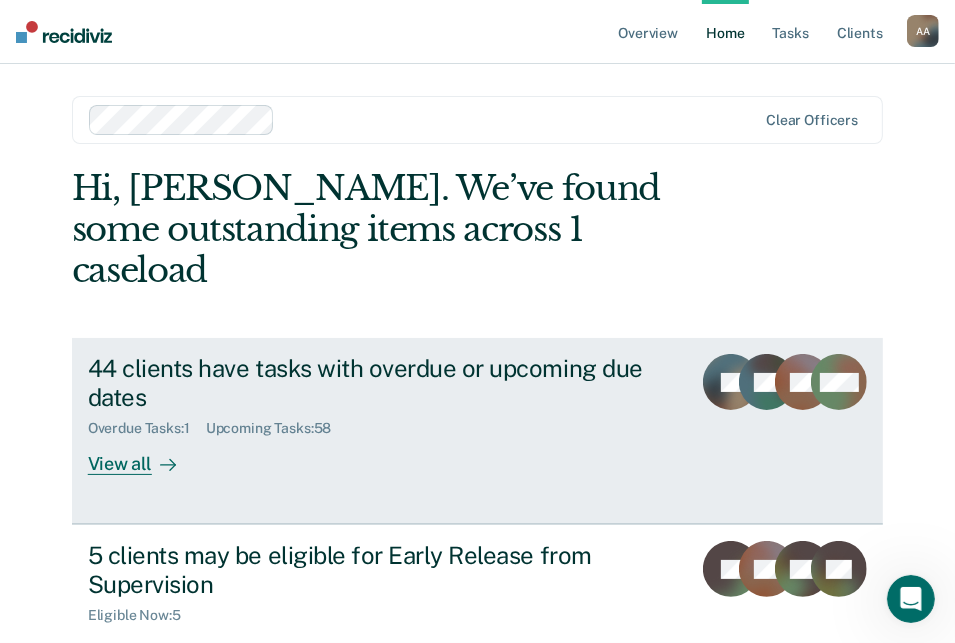 click on "44 clients have tasks with overdue or upcoming due dates" at bounding box center [382, 383] 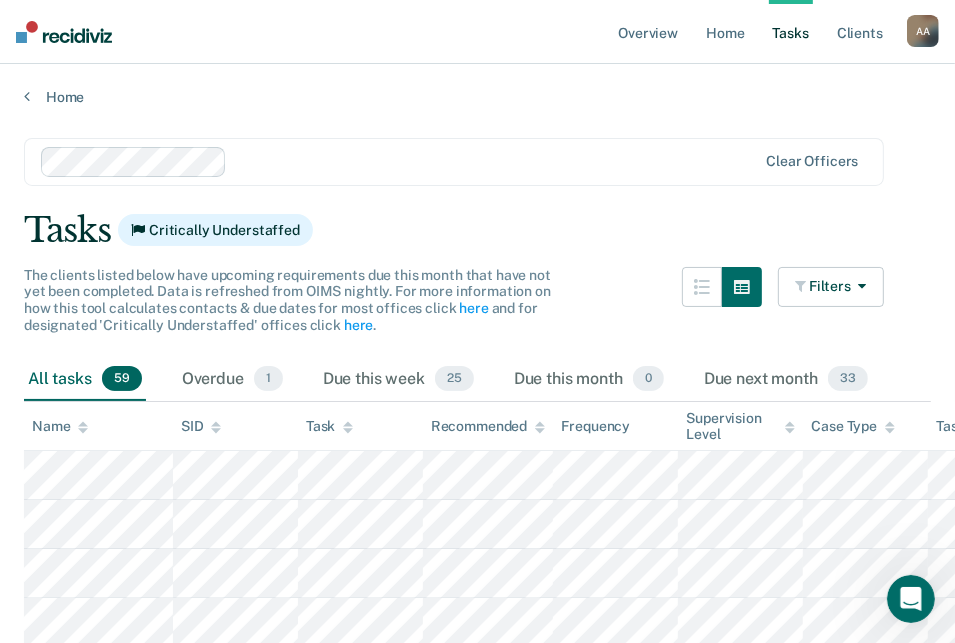 scroll, scrollTop: 80, scrollLeft: 0, axis: vertical 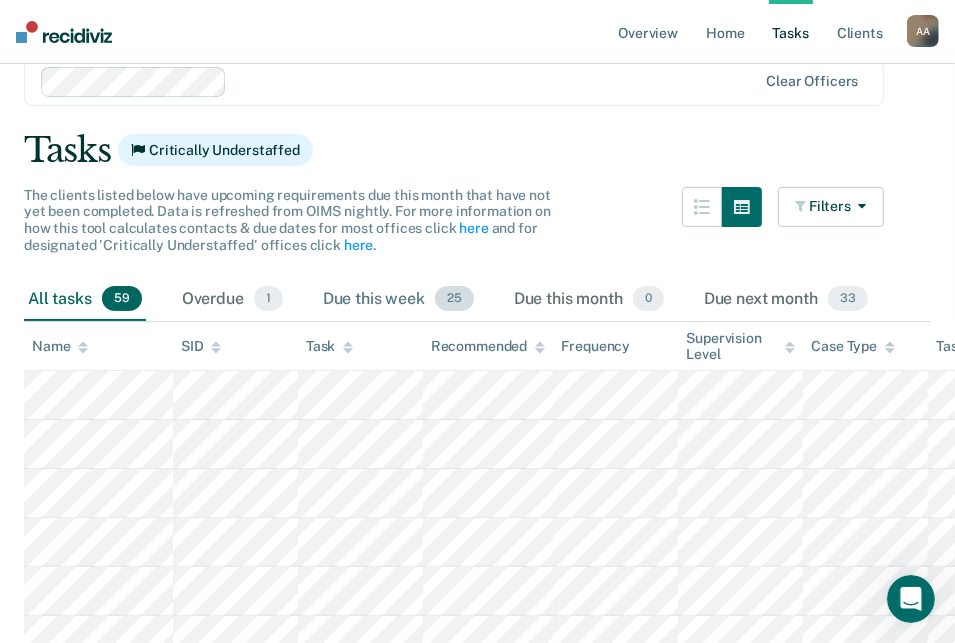 click on "Due this week 25" at bounding box center (398, 300) 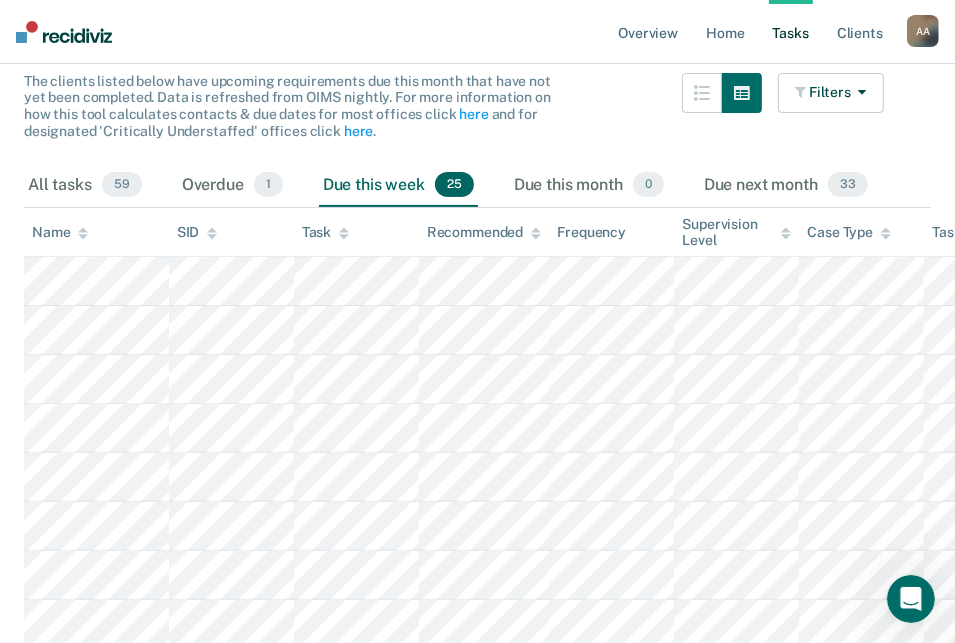 scroll, scrollTop: 0, scrollLeft: 0, axis: both 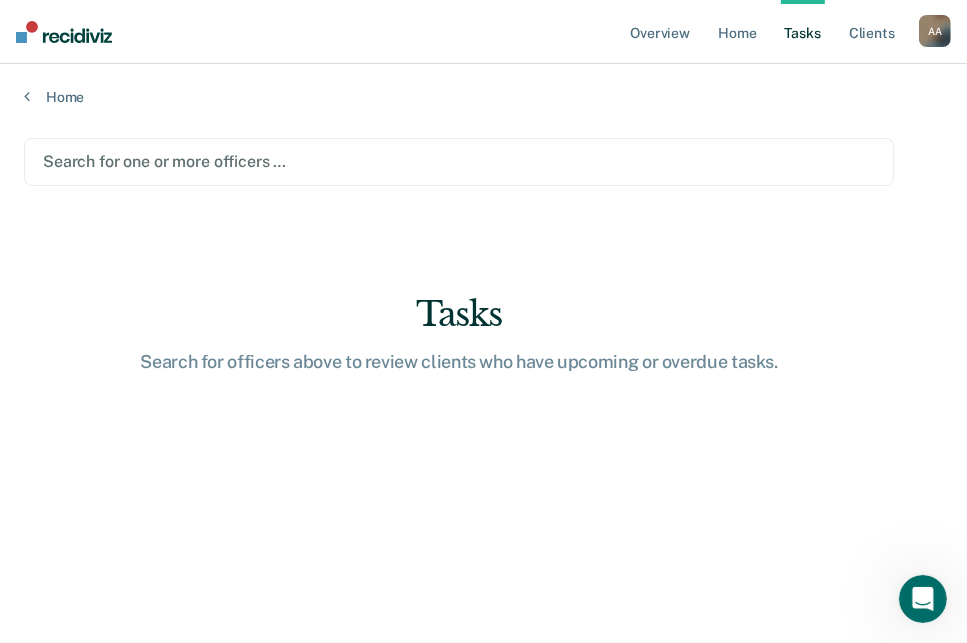 click at bounding box center (64, 32) 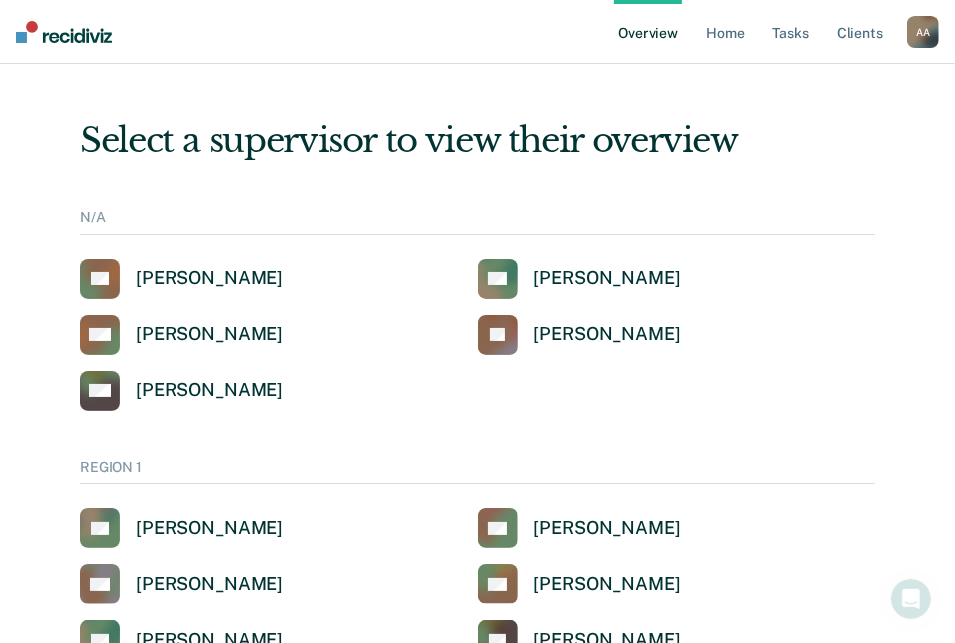 scroll, scrollTop: 0, scrollLeft: 0, axis: both 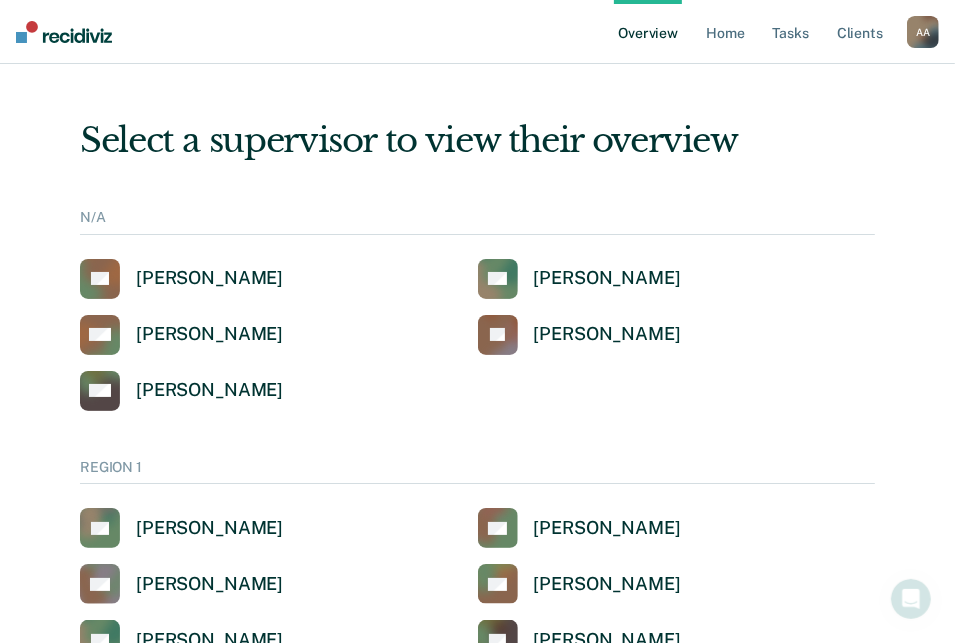 click on "Overview" at bounding box center [648, 32] 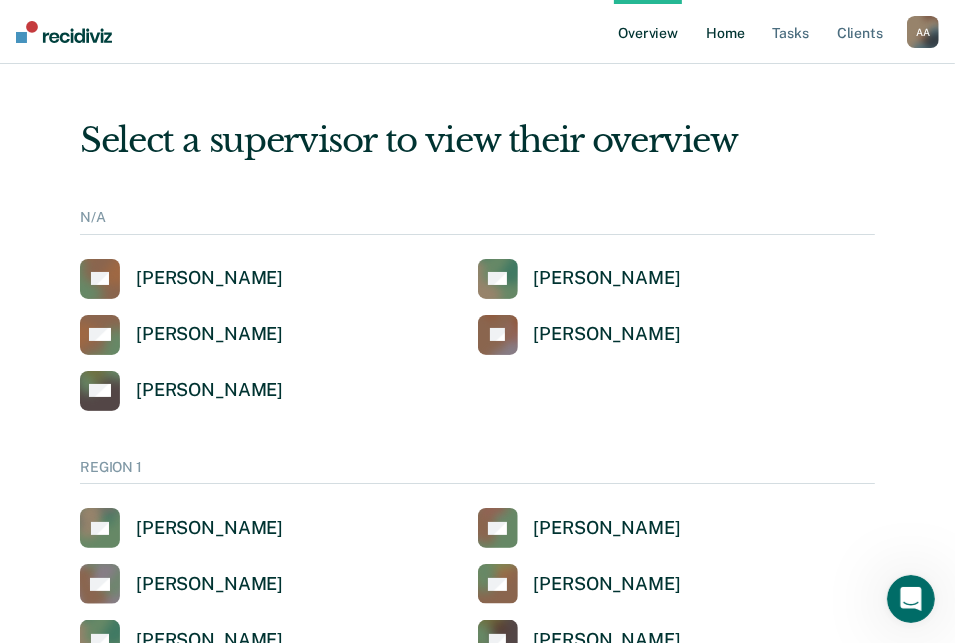 click on "Home" at bounding box center (725, 32) 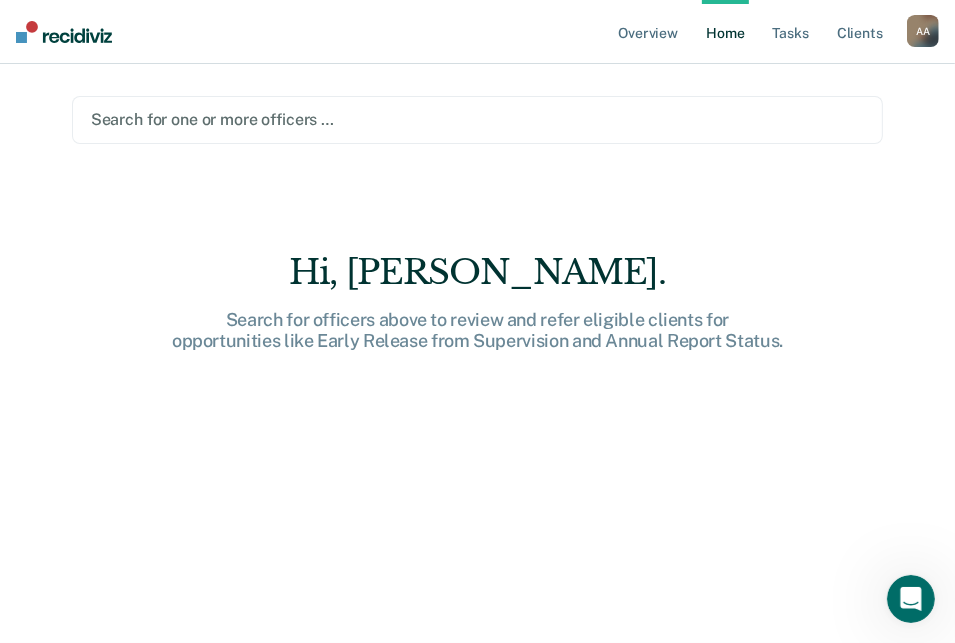 click at bounding box center (478, 119) 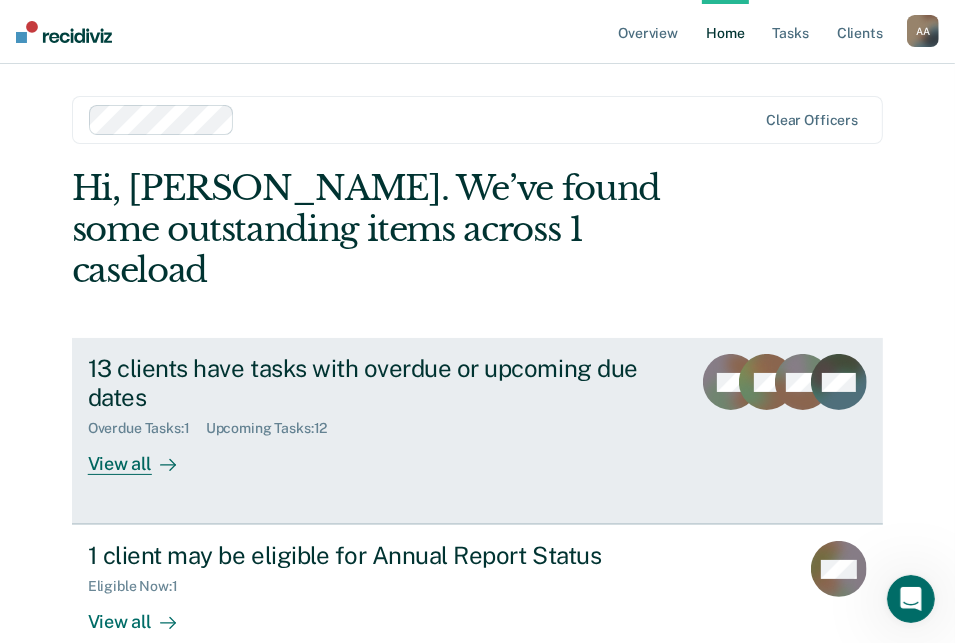 click on "13 clients have tasks with overdue or upcoming due dates" at bounding box center [382, 383] 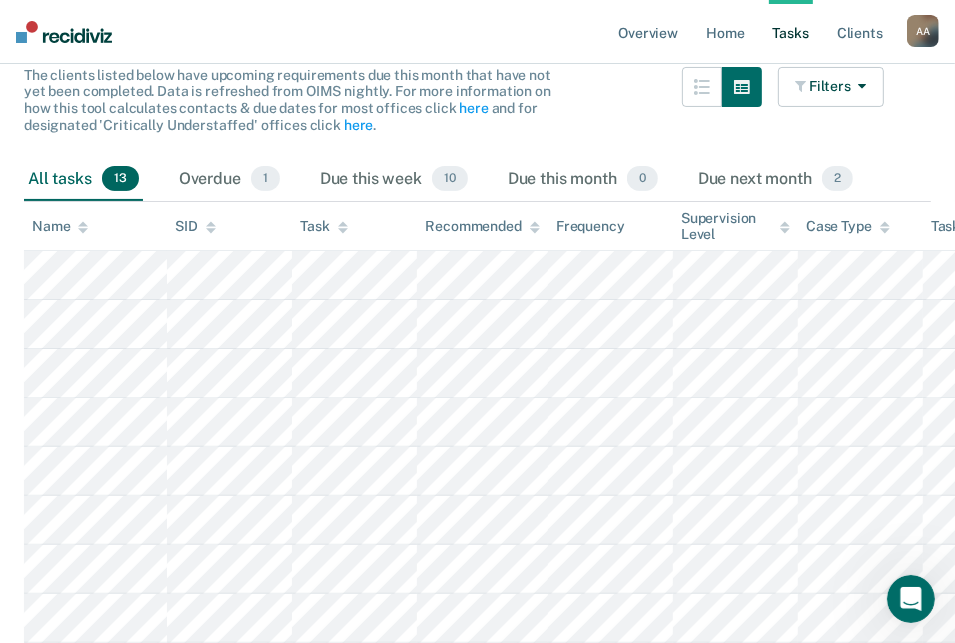 scroll, scrollTop: 240, scrollLeft: 0, axis: vertical 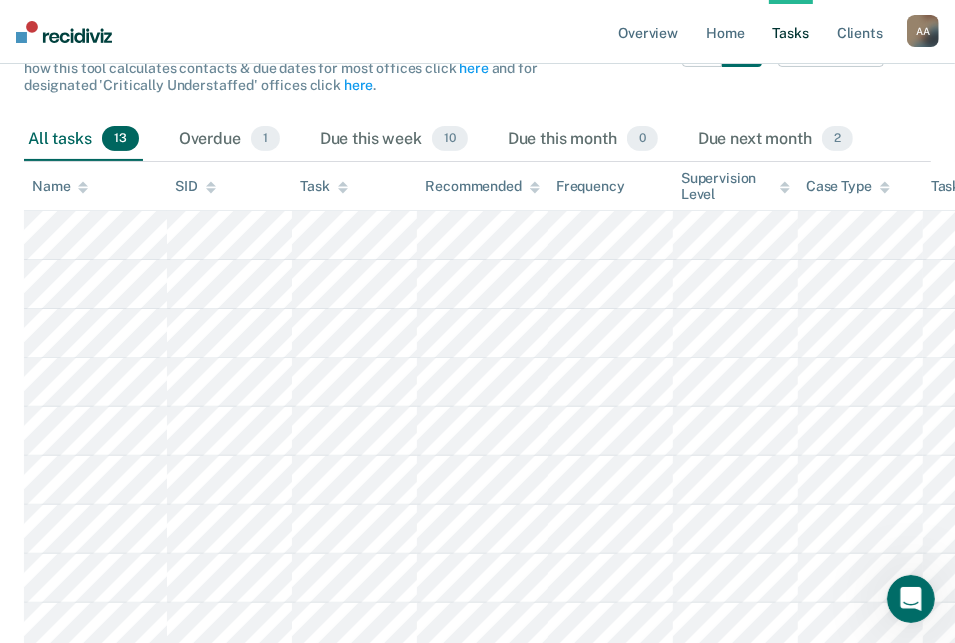 click 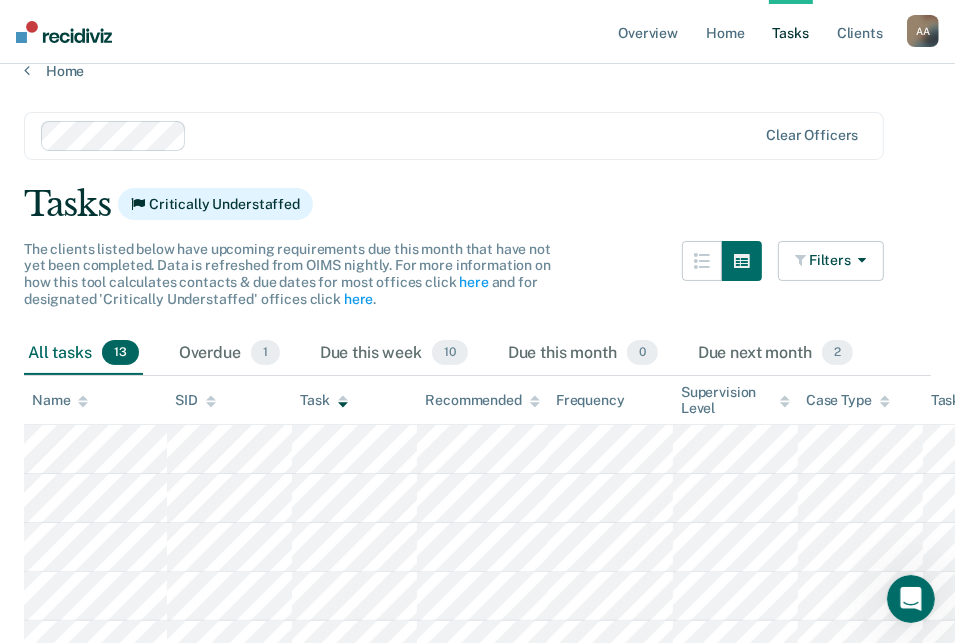 scroll, scrollTop: 0, scrollLeft: 0, axis: both 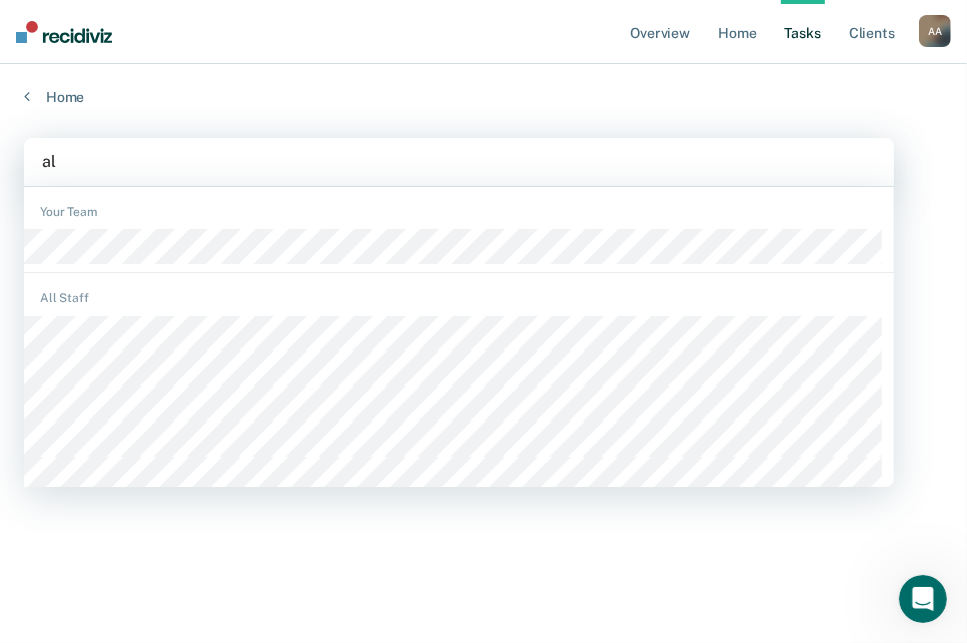 type on "aly" 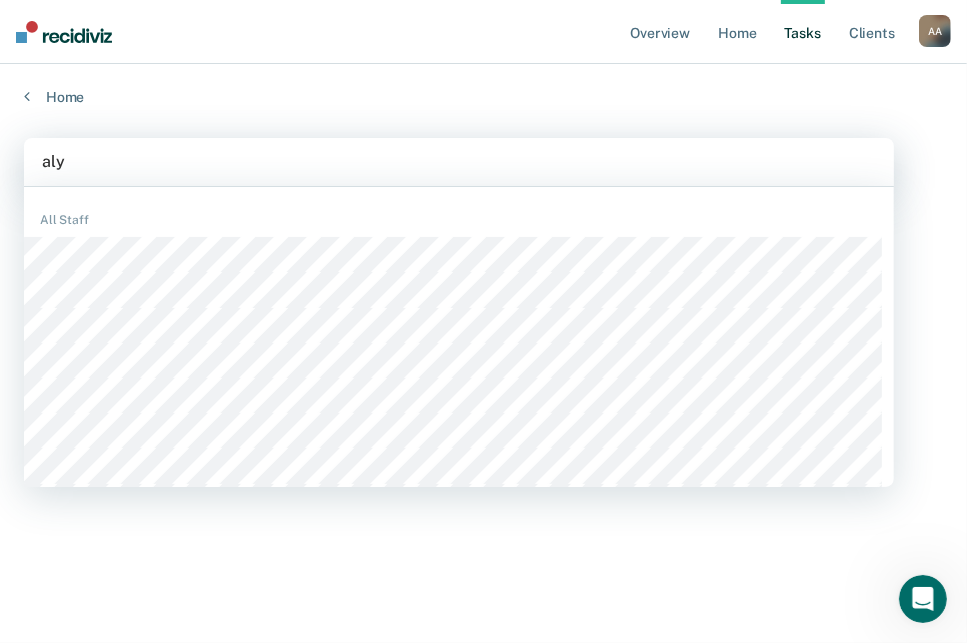 type 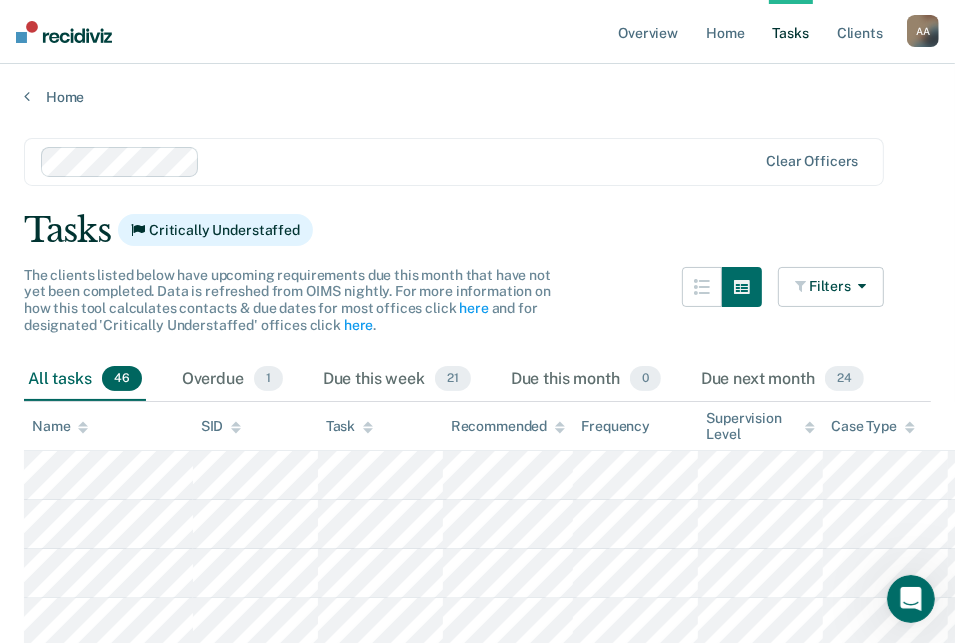 click 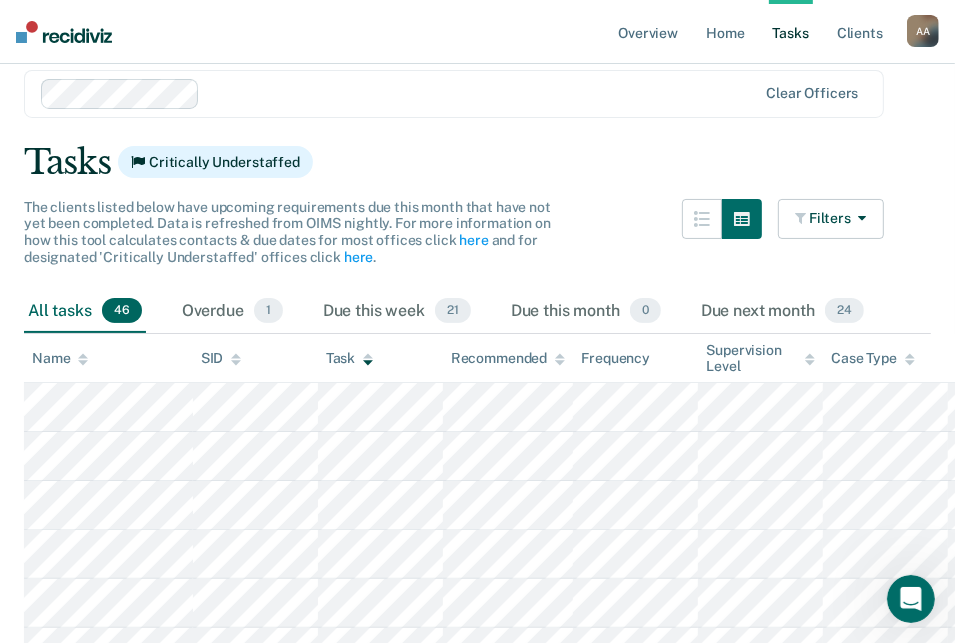 scroll, scrollTop: 0, scrollLeft: 0, axis: both 